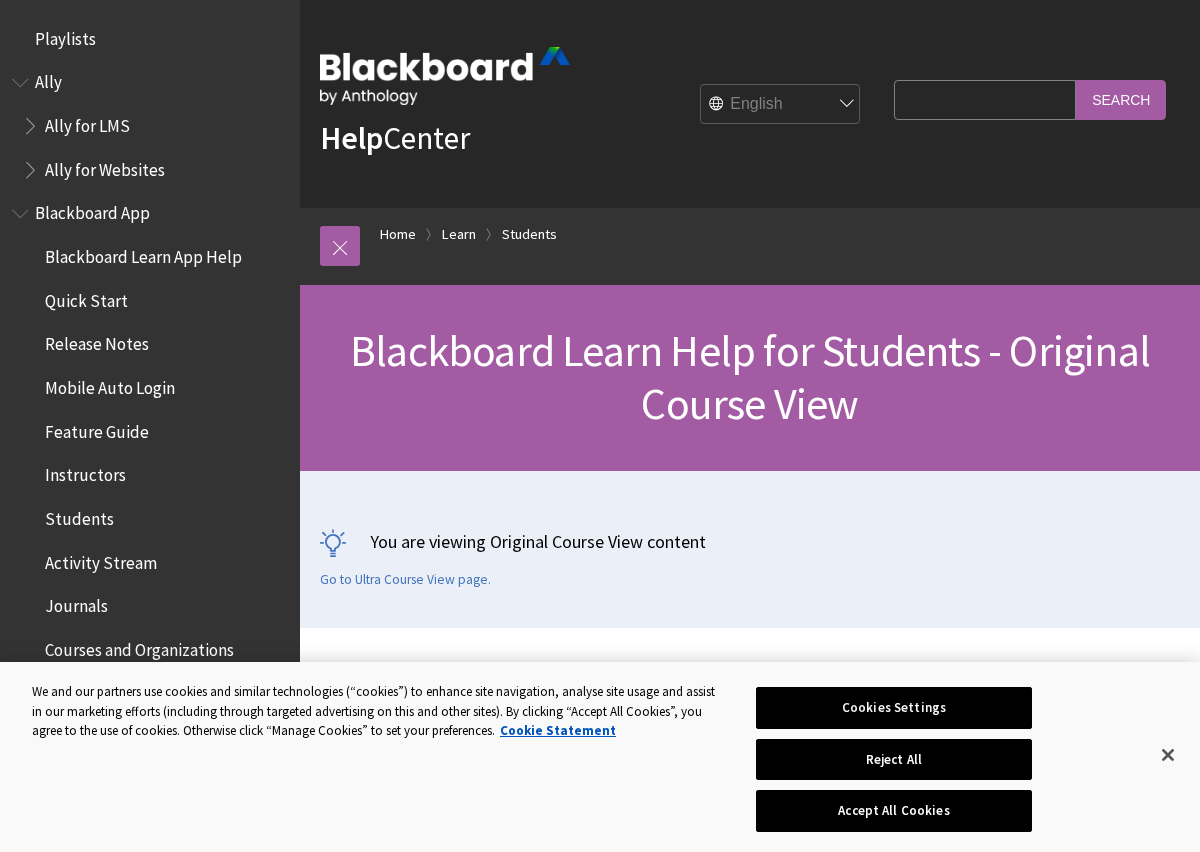scroll, scrollTop: 0, scrollLeft: 0, axis: both 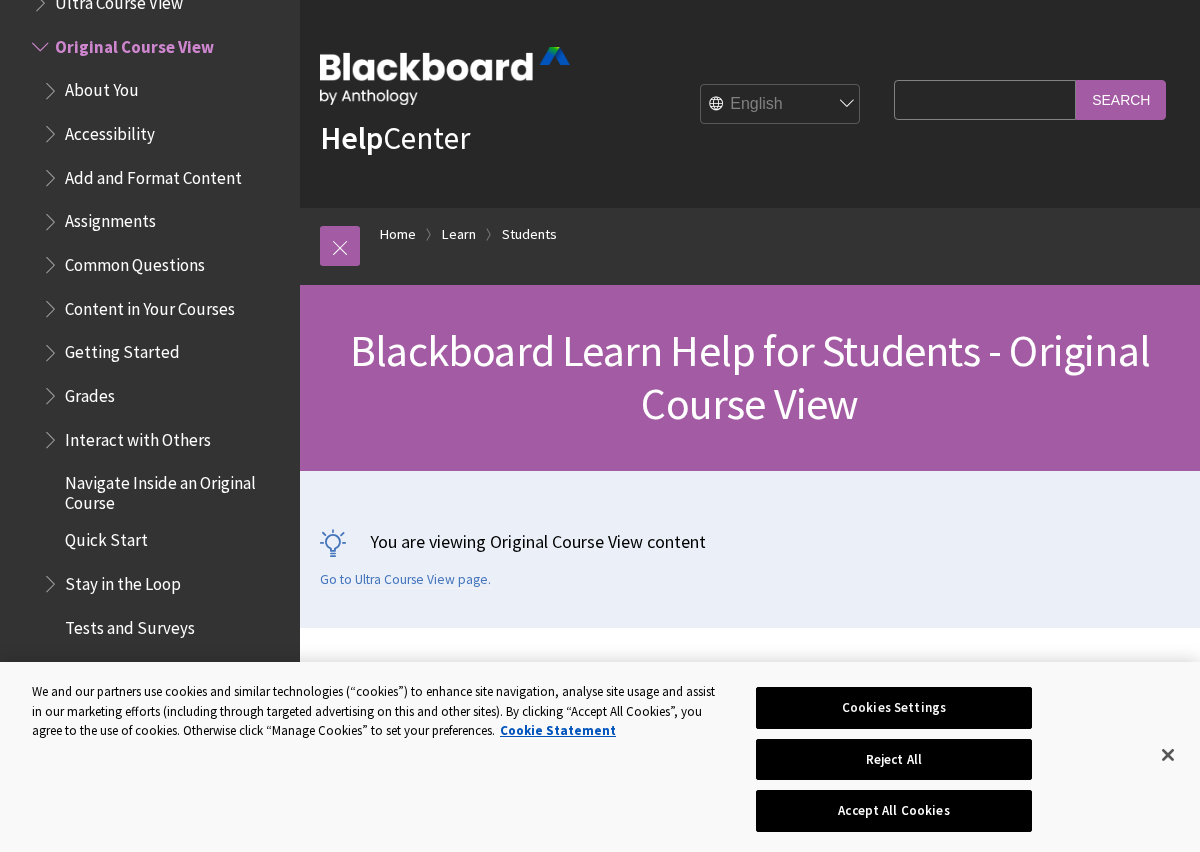 click on "Content in Your Courses" at bounding box center [150, 305] 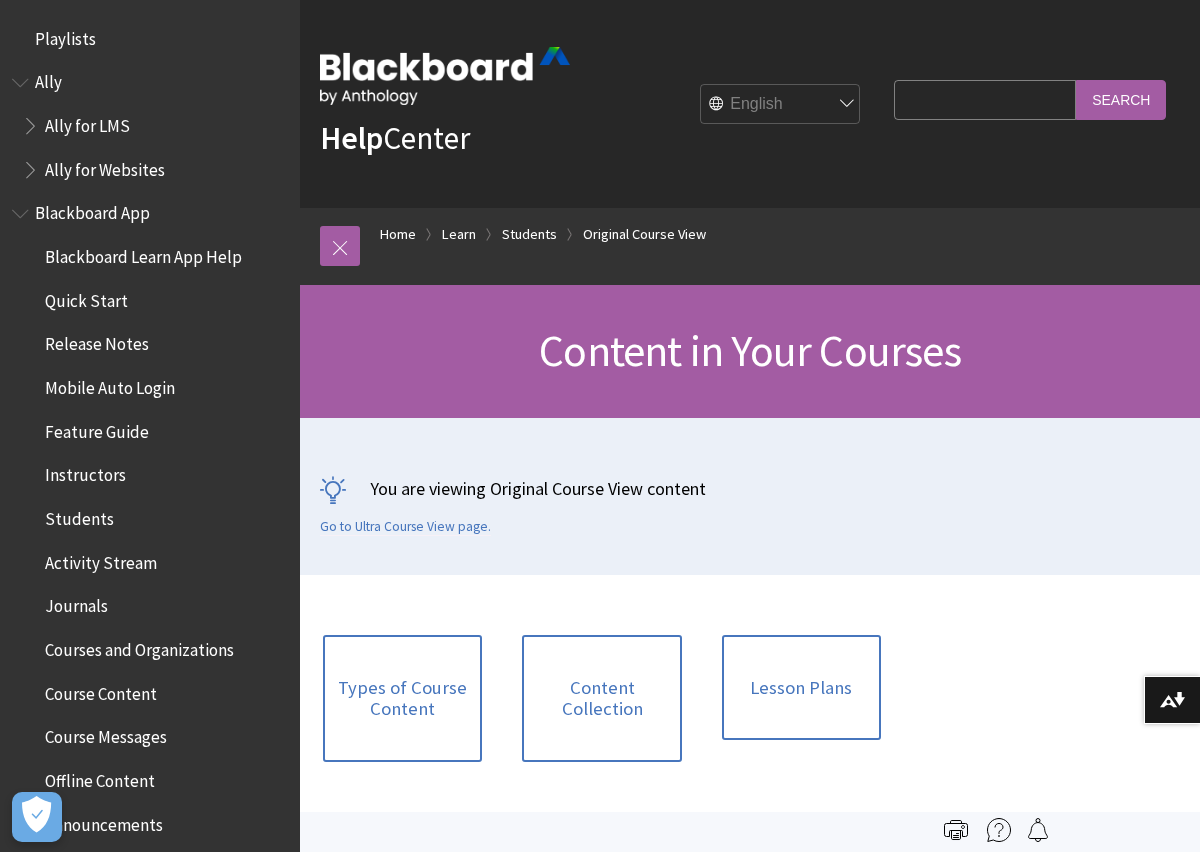 scroll, scrollTop: 0, scrollLeft: 0, axis: both 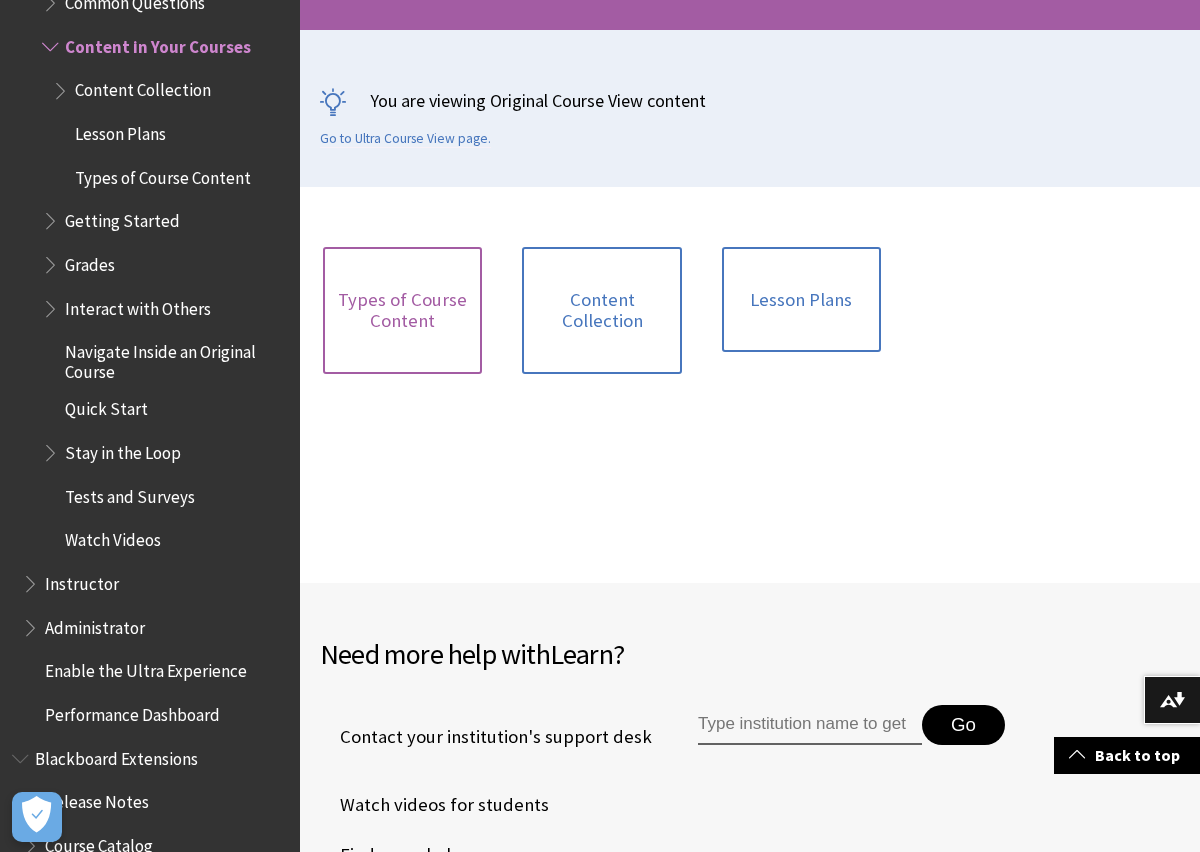 click on "Types of Course Content" at bounding box center [402, 310] 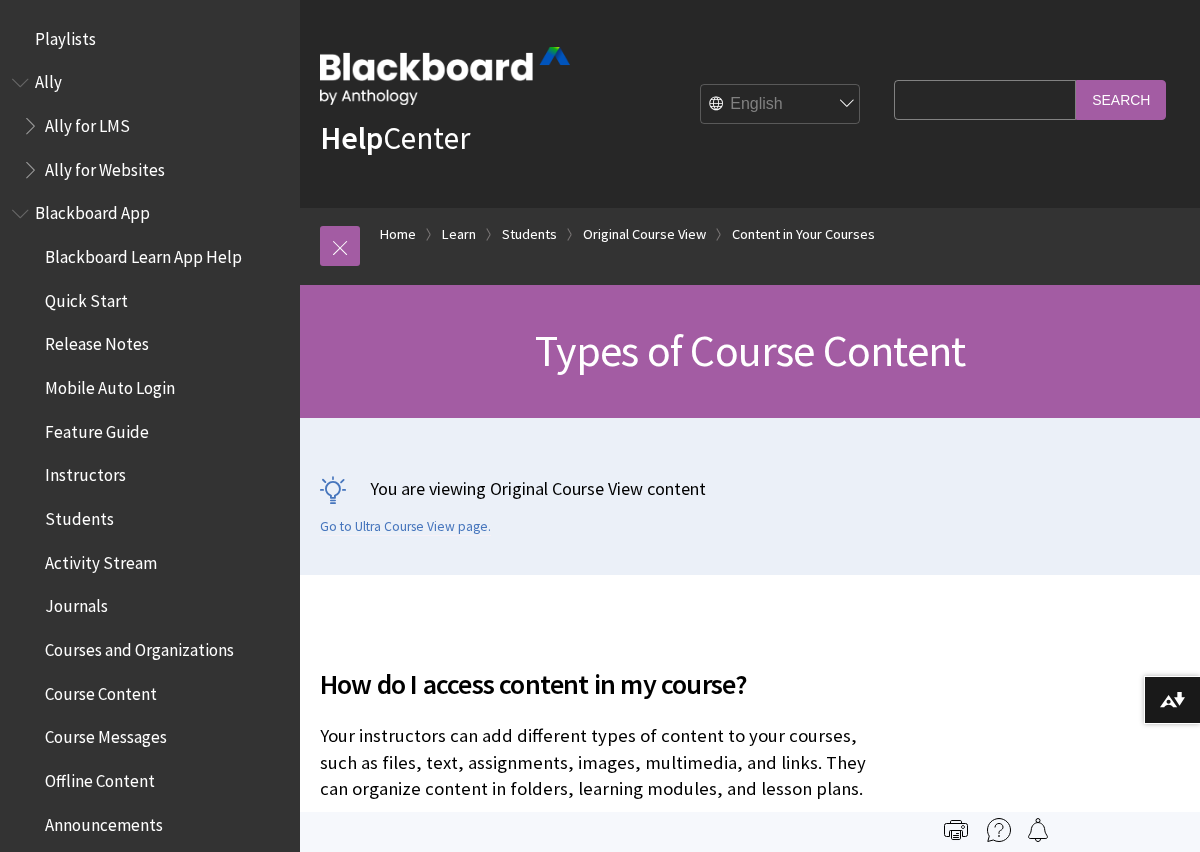 scroll, scrollTop: 0, scrollLeft: 0, axis: both 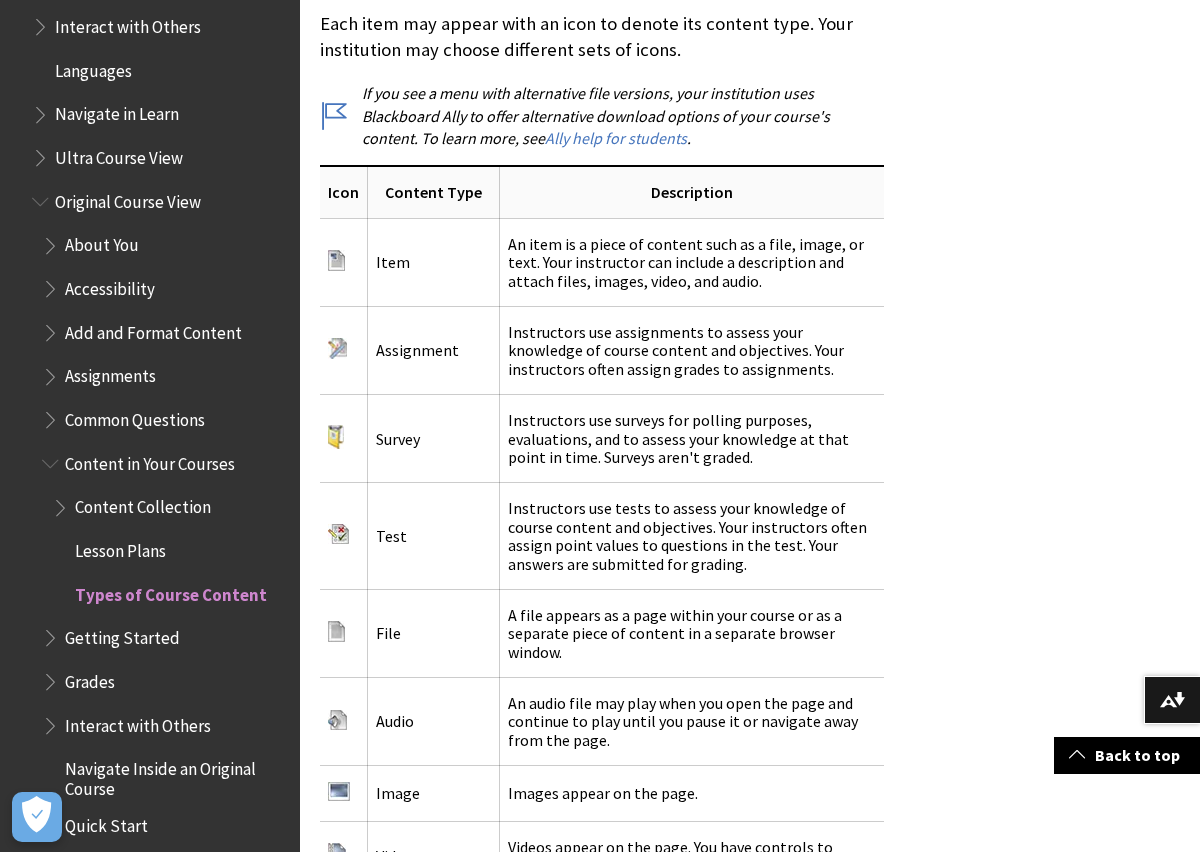 click at bounding box center [62, 503] 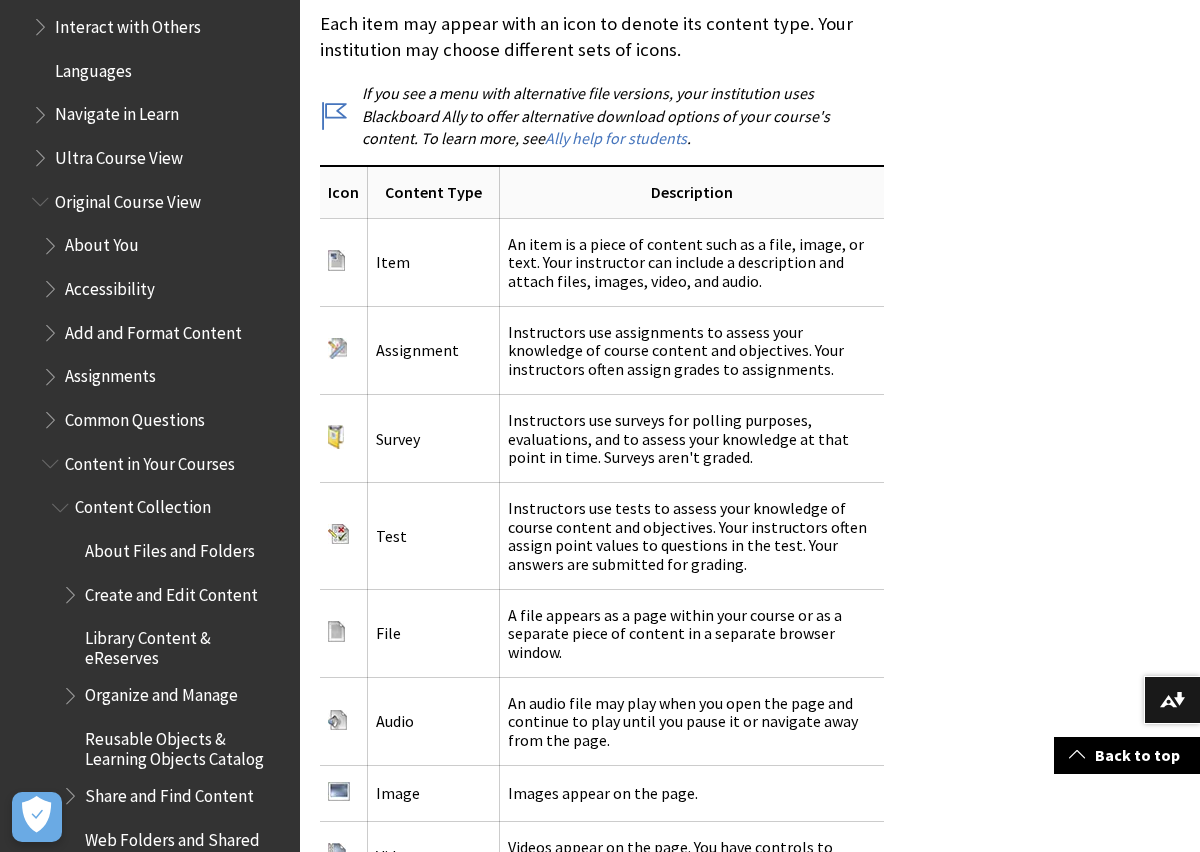 click at bounding box center [62, 503] 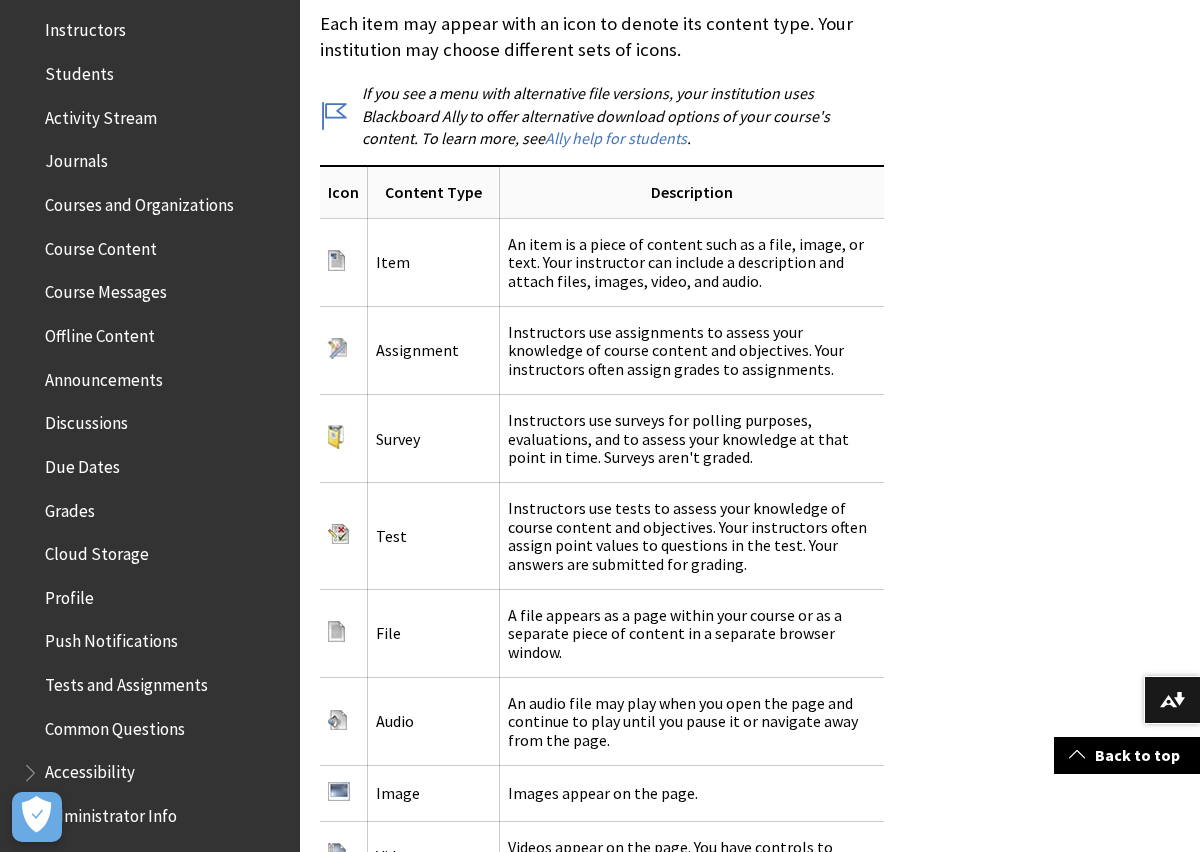 scroll, scrollTop: 440, scrollLeft: 0, axis: vertical 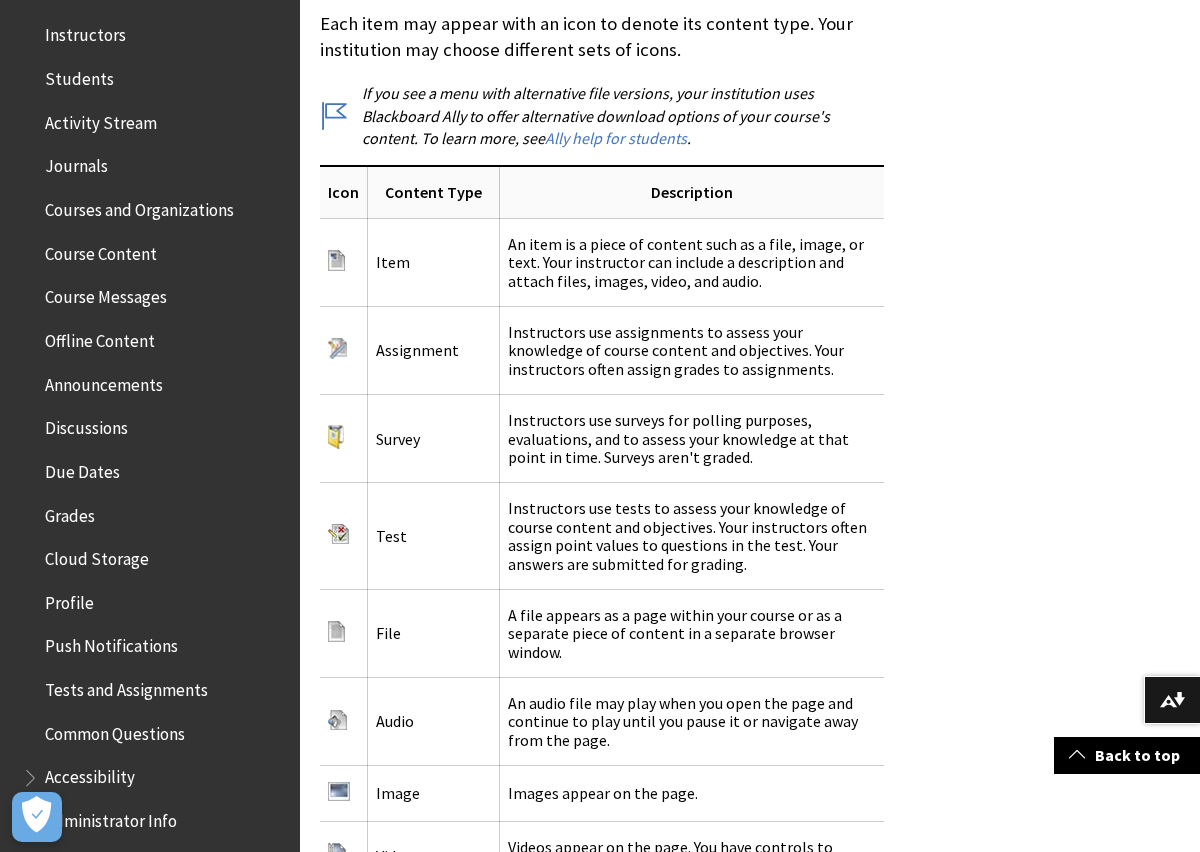 click on "Instructors" at bounding box center [85, 32] 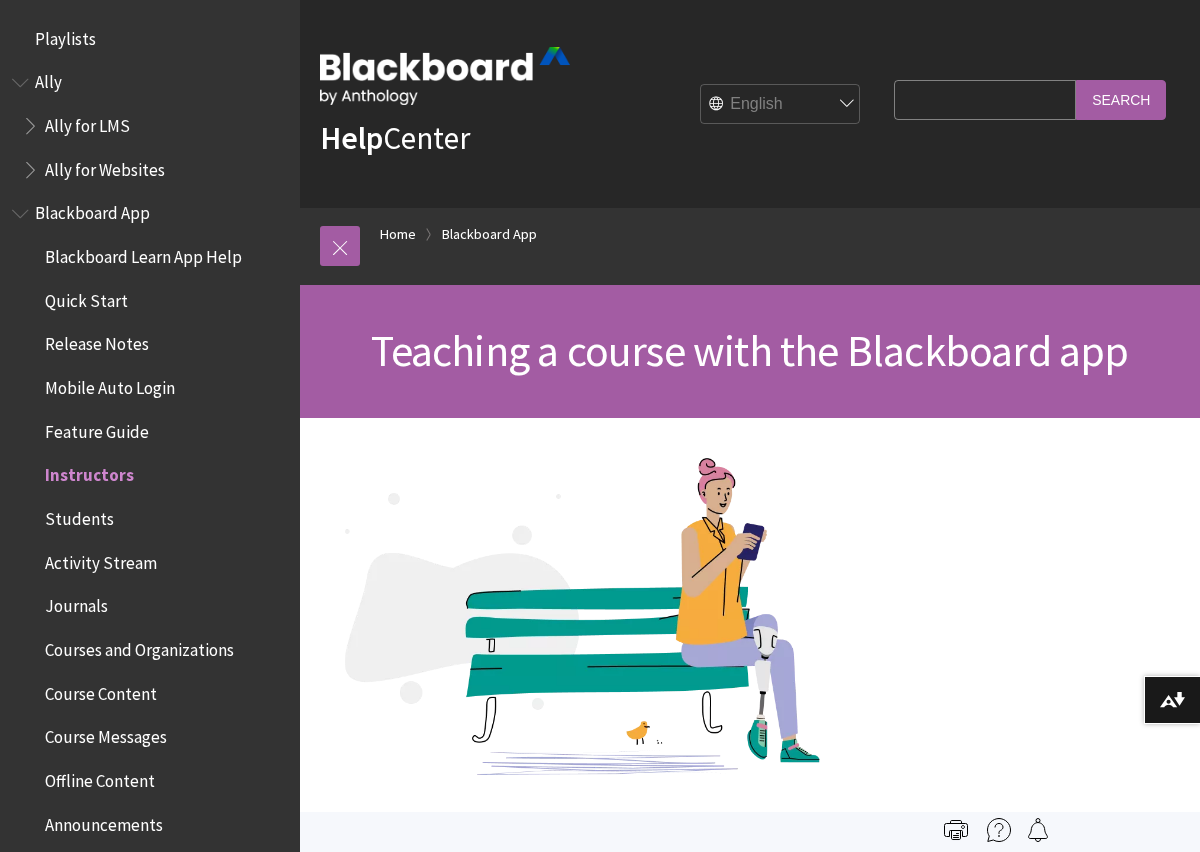 scroll, scrollTop: 0, scrollLeft: 0, axis: both 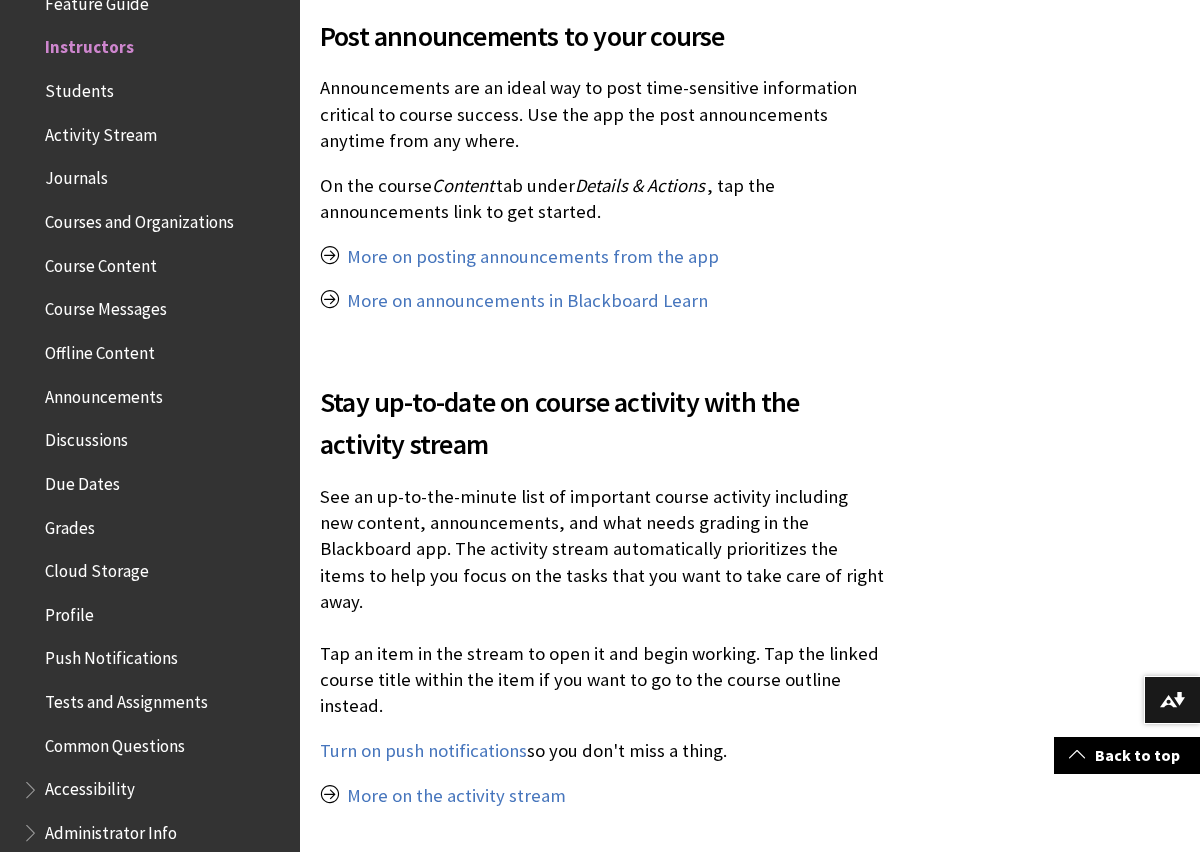 click on "Students" at bounding box center (79, 87) 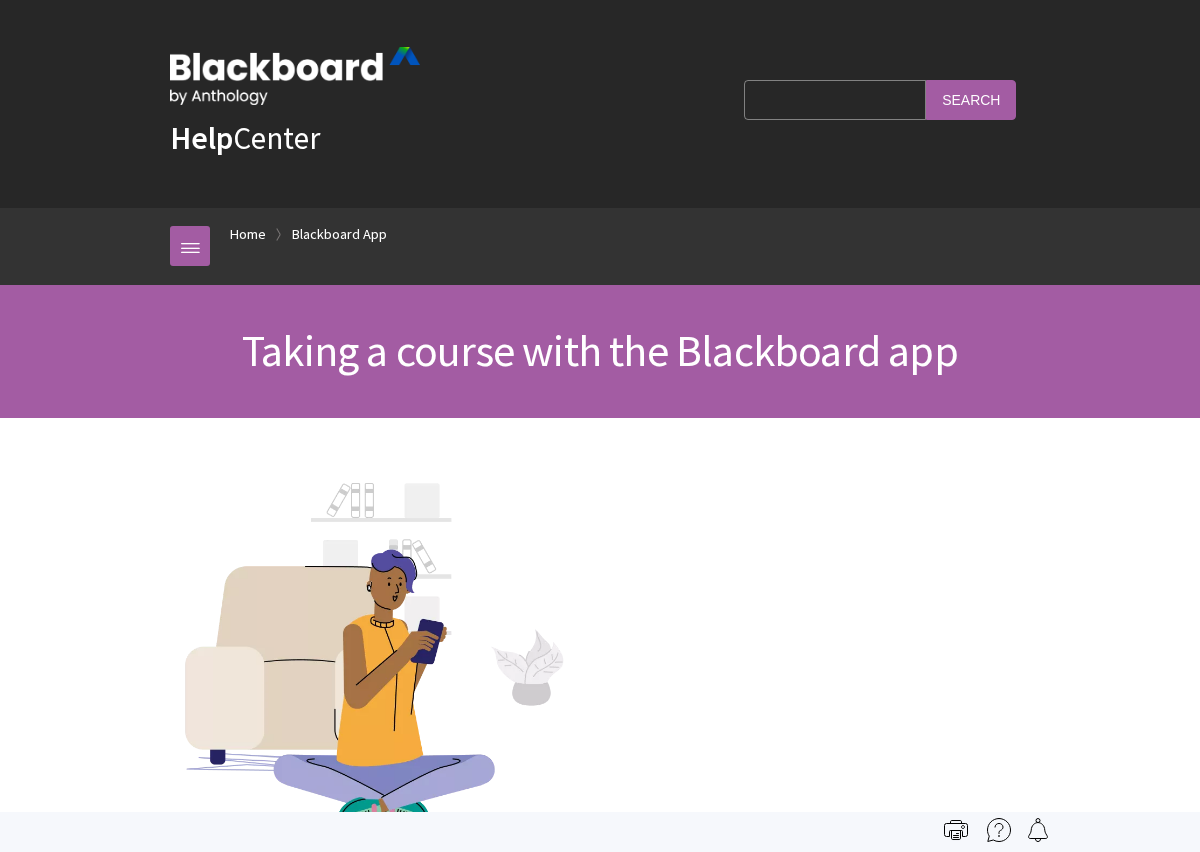 scroll, scrollTop: 0, scrollLeft: 0, axis: both 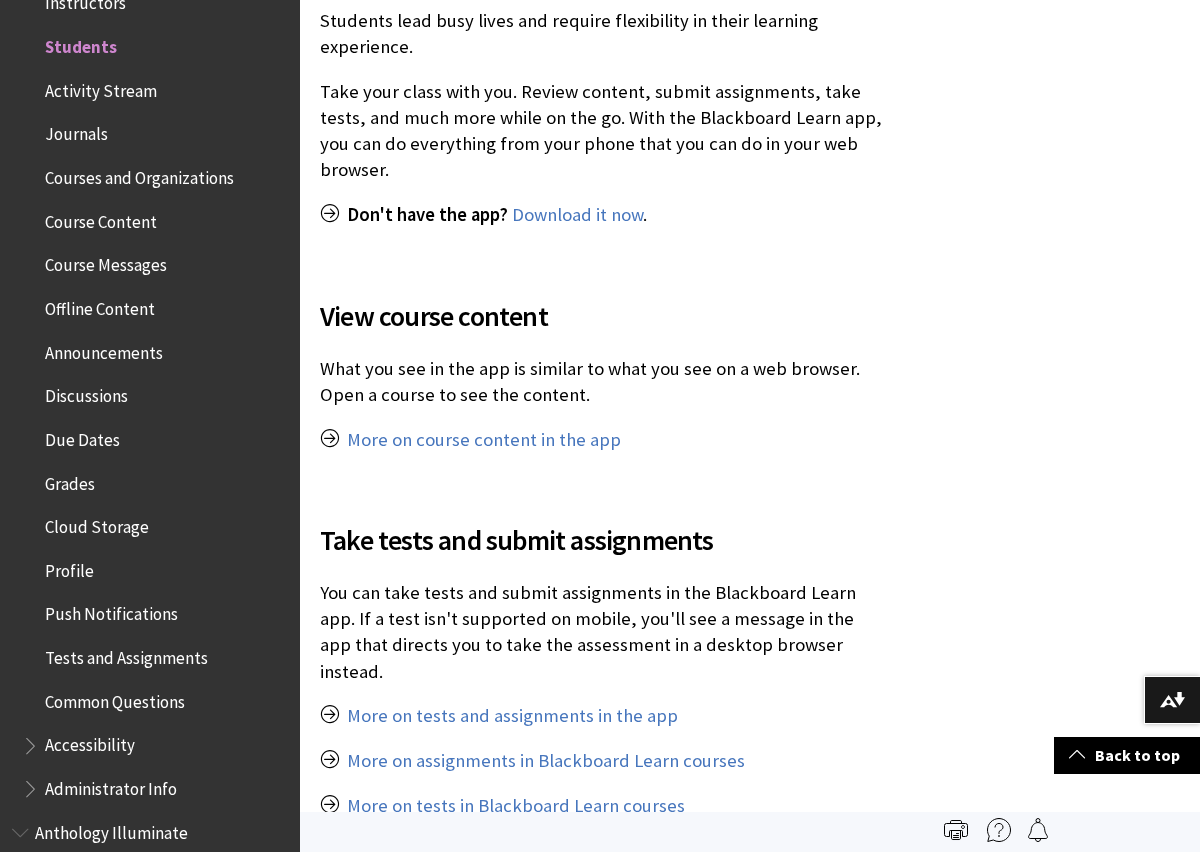 click on "Activity Stream" at bounding box center (101, 87) 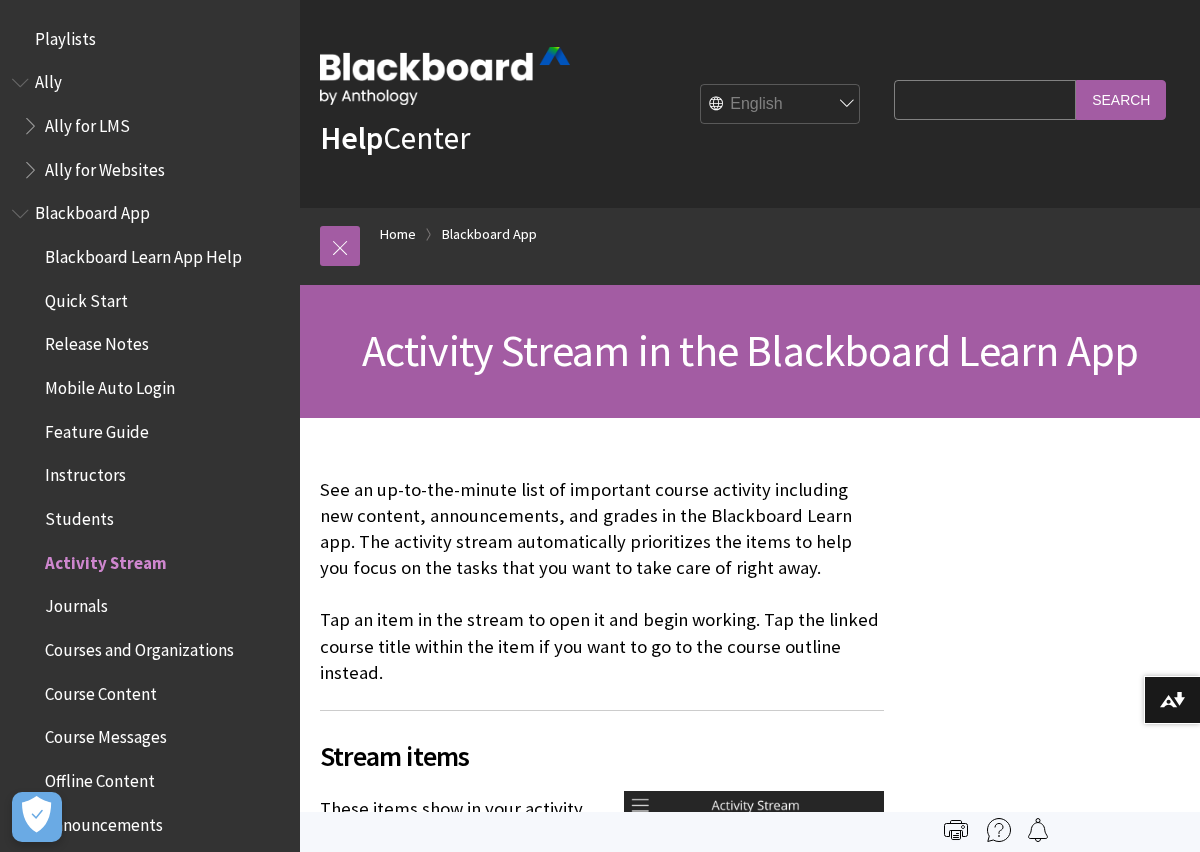 scroll, scrollTop: 0, scrollLeft: 0, axis: both 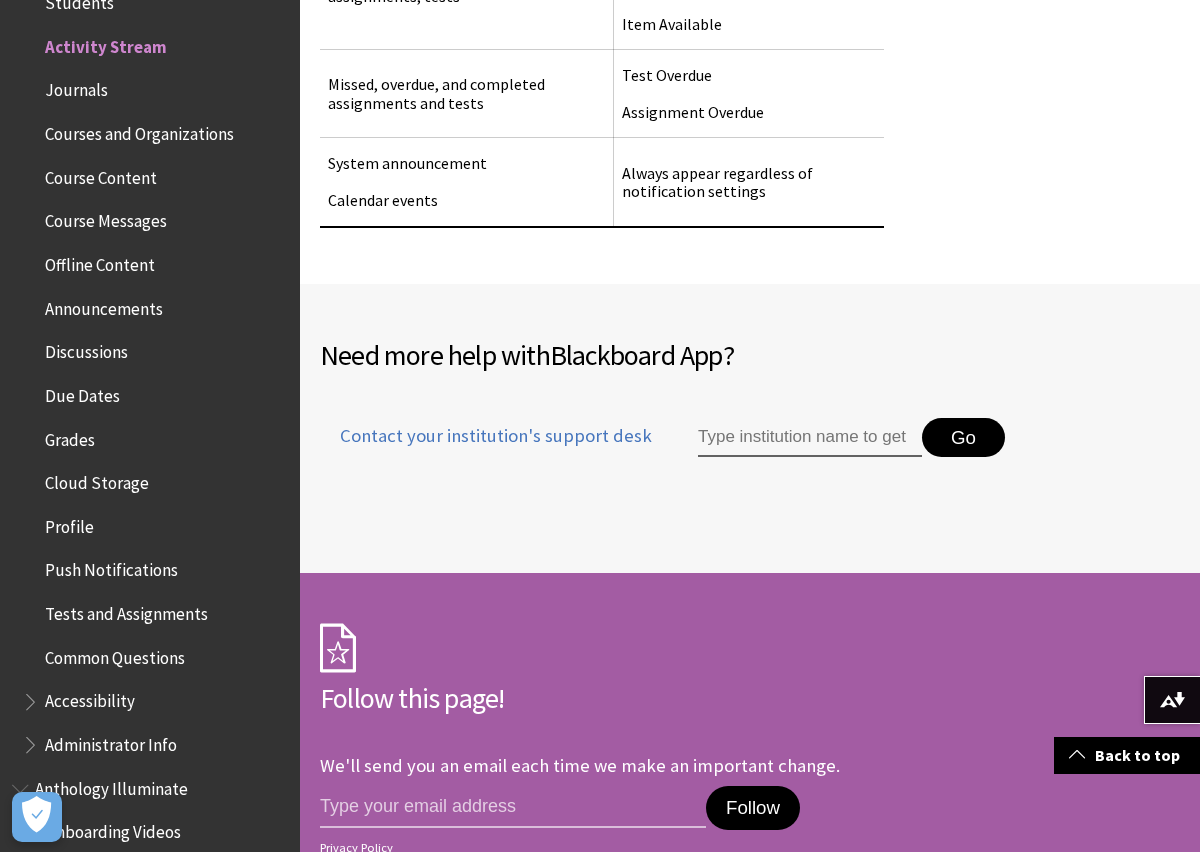 click on "Journals" at bounding box center (76, 87) 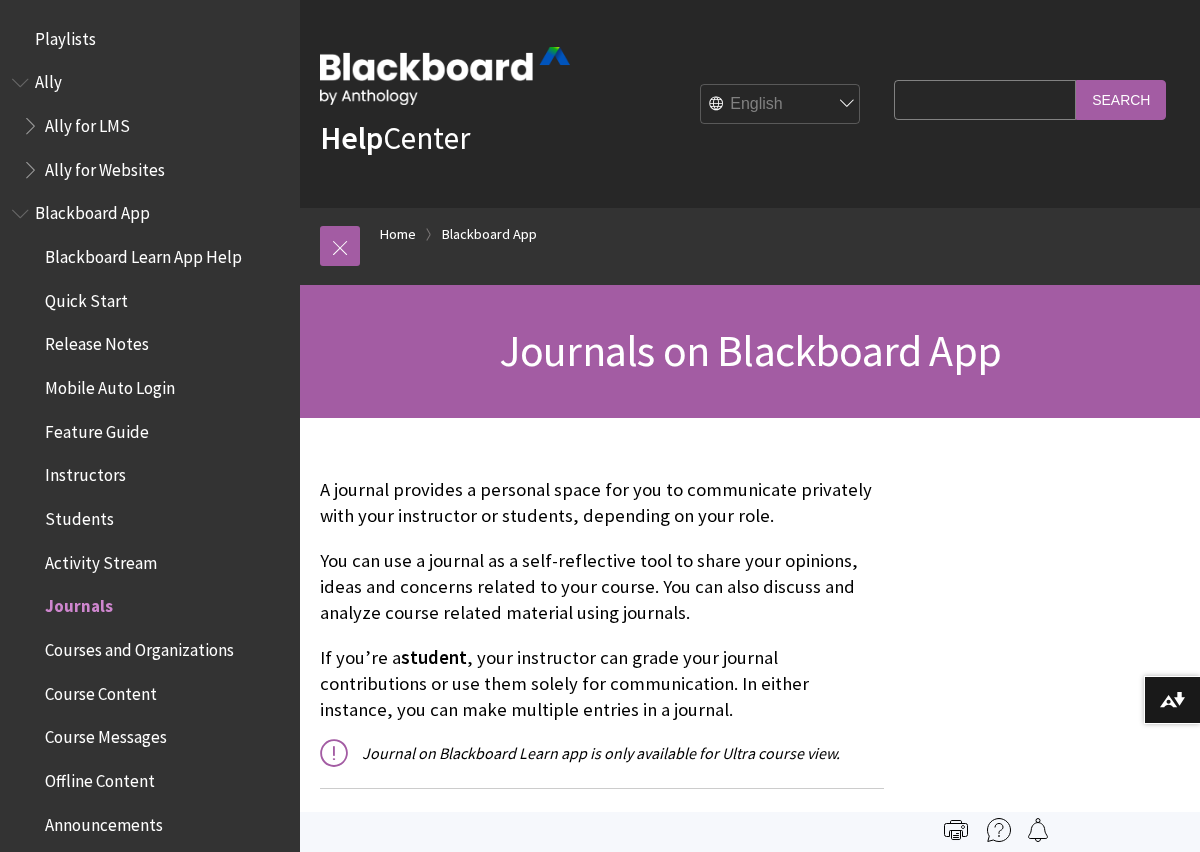 scroll, scrollTop: 0, scrollLeft: 0, axis: both 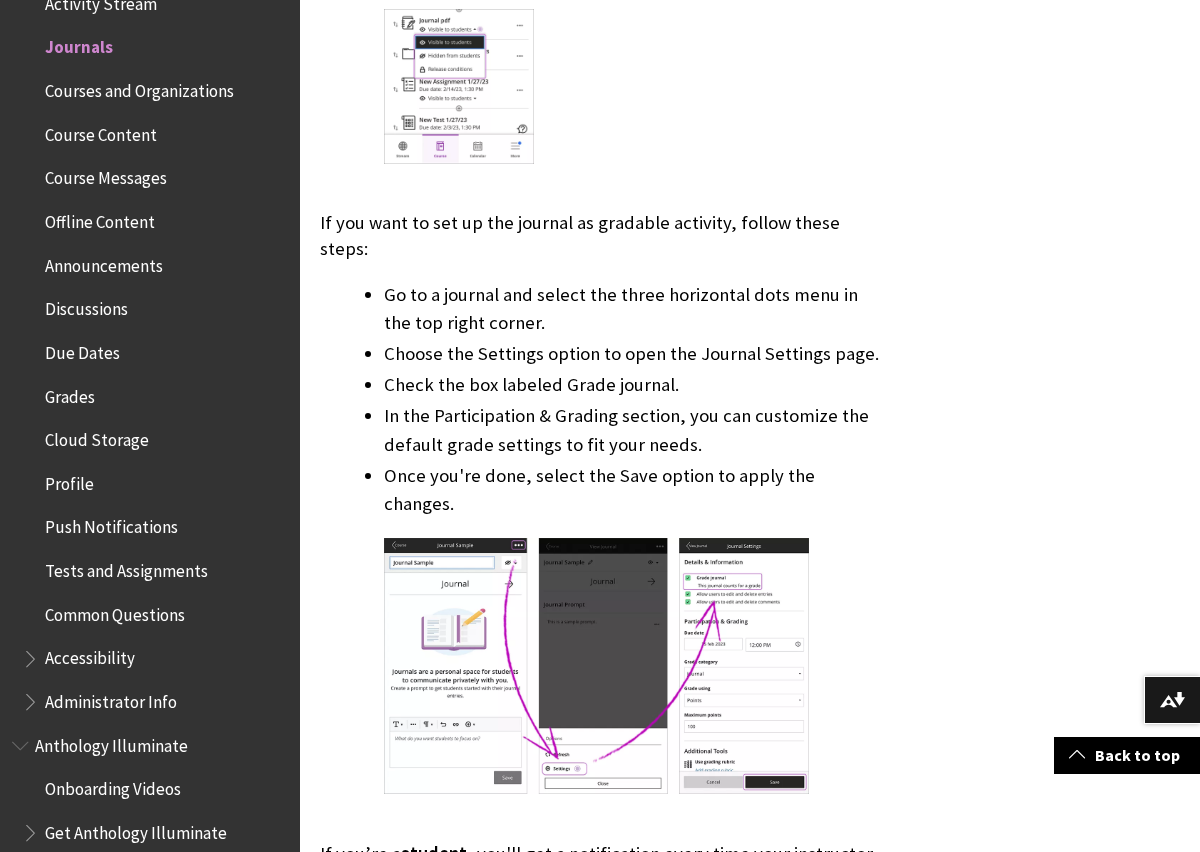 click on "Courses and Organizations" at bounding box center (139, 87) 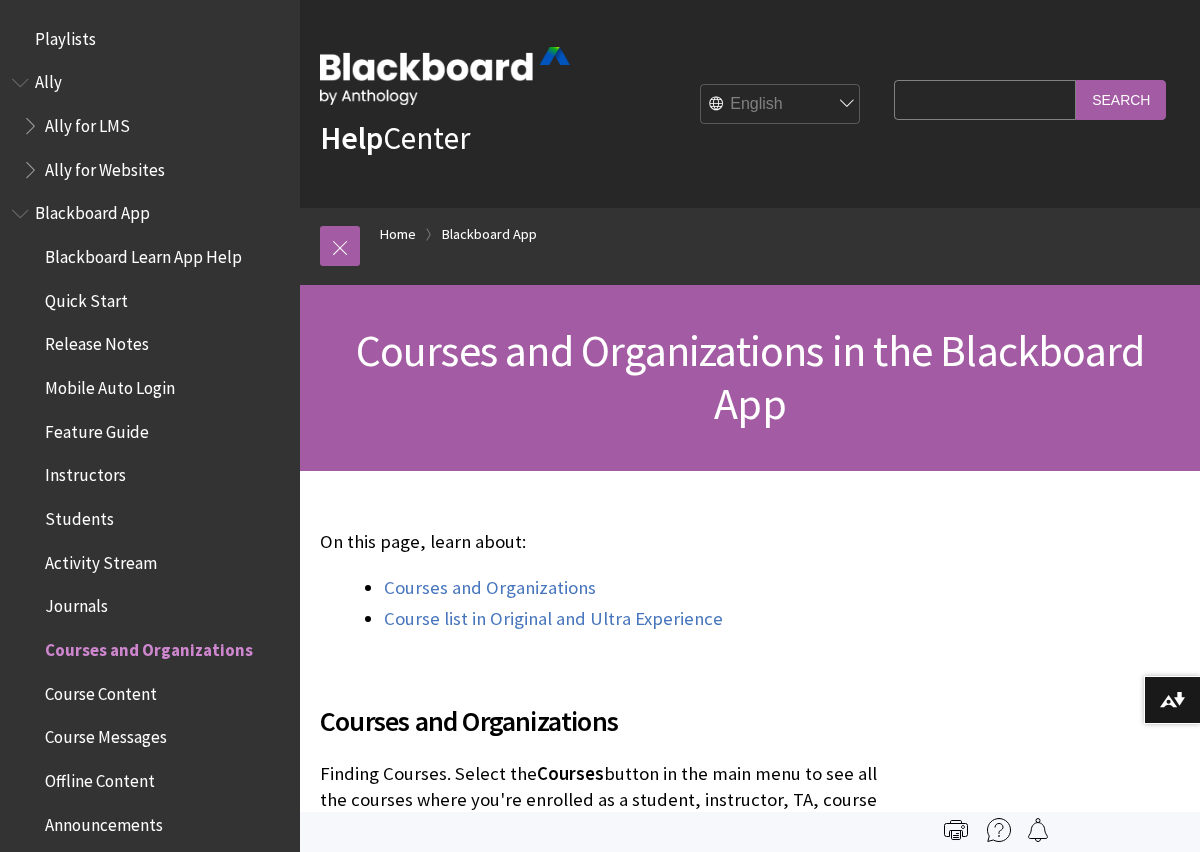 scroll, scrollTop: 0, scrollLeft: 0, axis: both 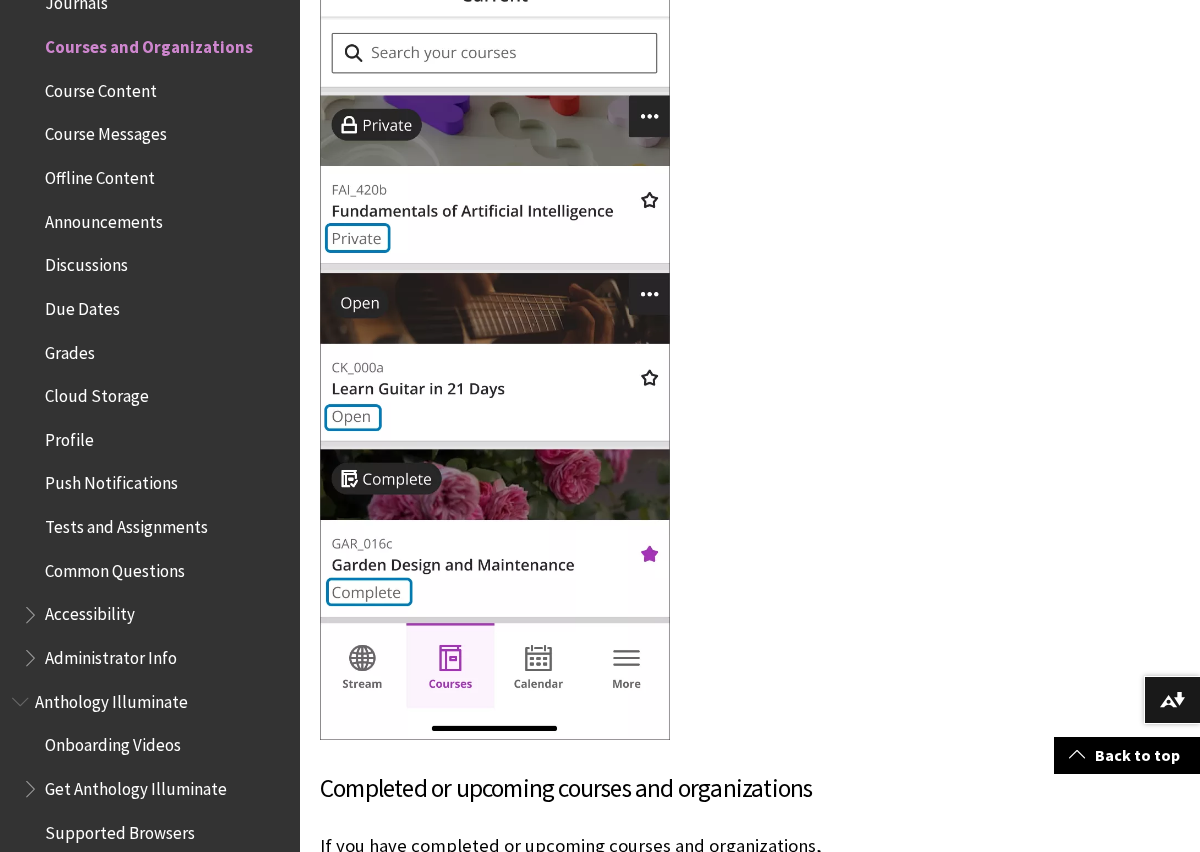 click on "Course Content" at bounding box center (101, 87) 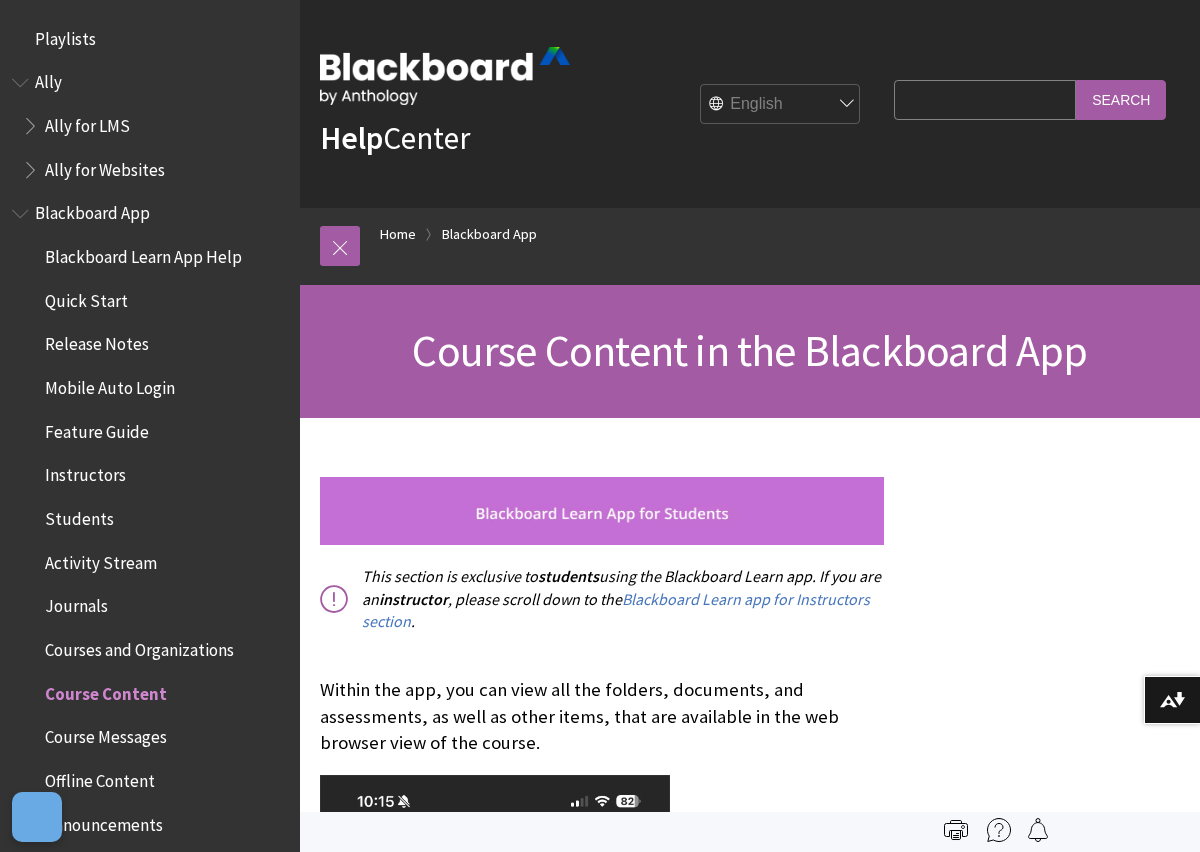 scroll, scrollTop: 0, scrollLeft: 0, axis: both 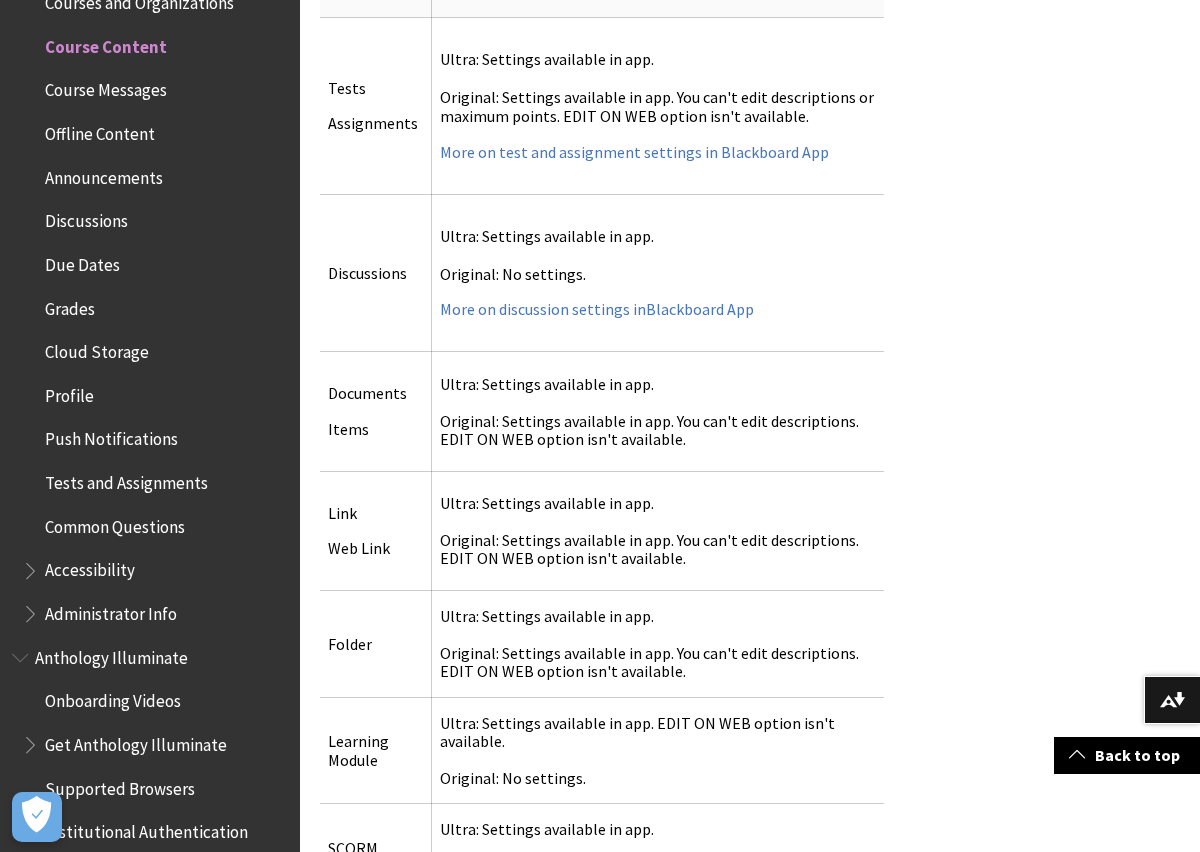 click on "Course Messages" at bounding box center (155, 91) 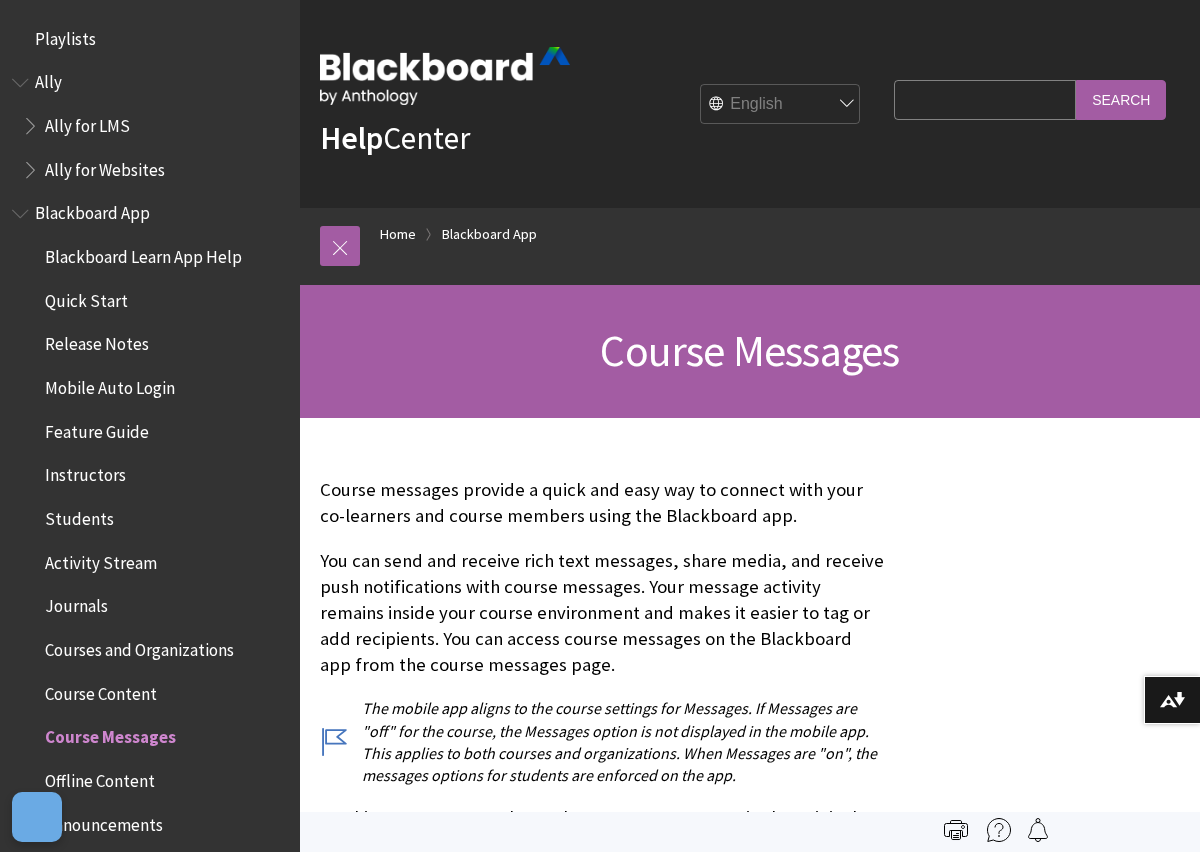 scroll, scrollTop: 0, scrollLeft: 0, axis: both 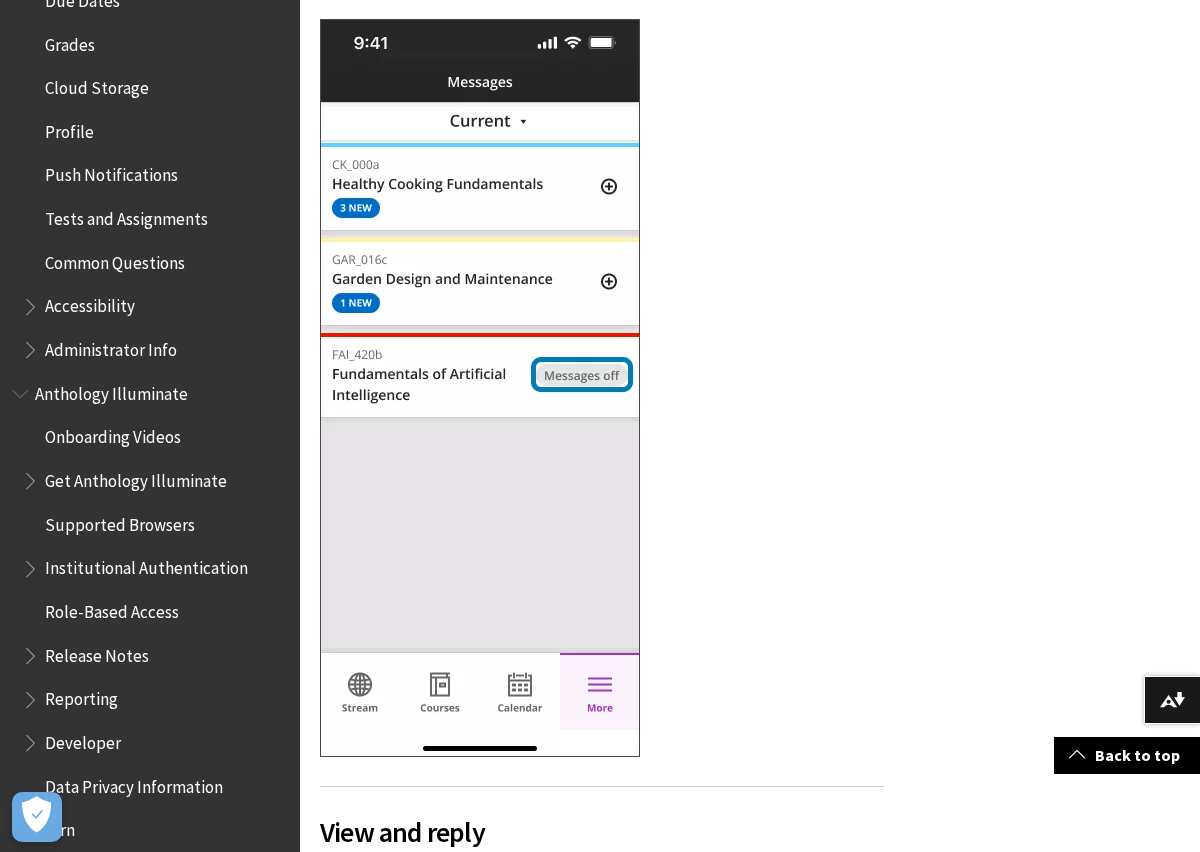 click on "Tests and Assignments" at bounding box center (126, 215) 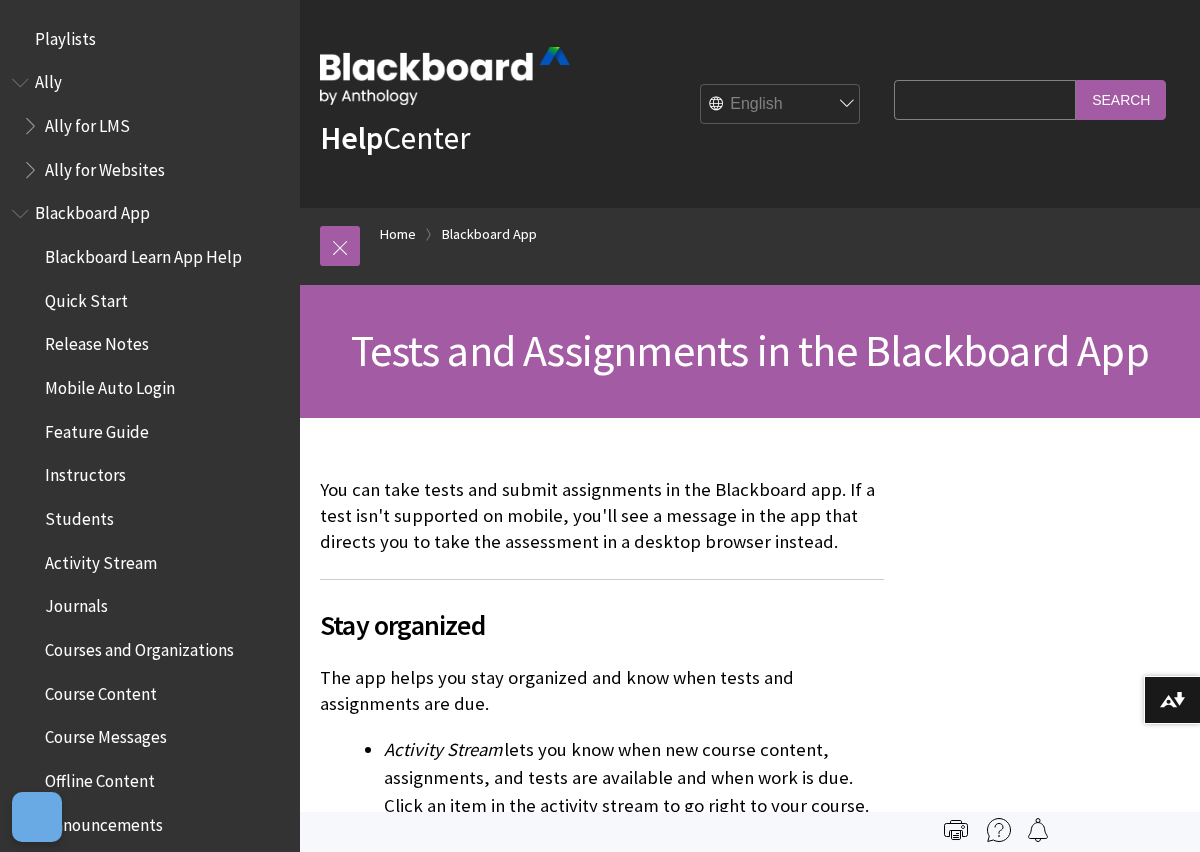 scroll, scrollTop: 0, scrollLeft: 0, axis: both 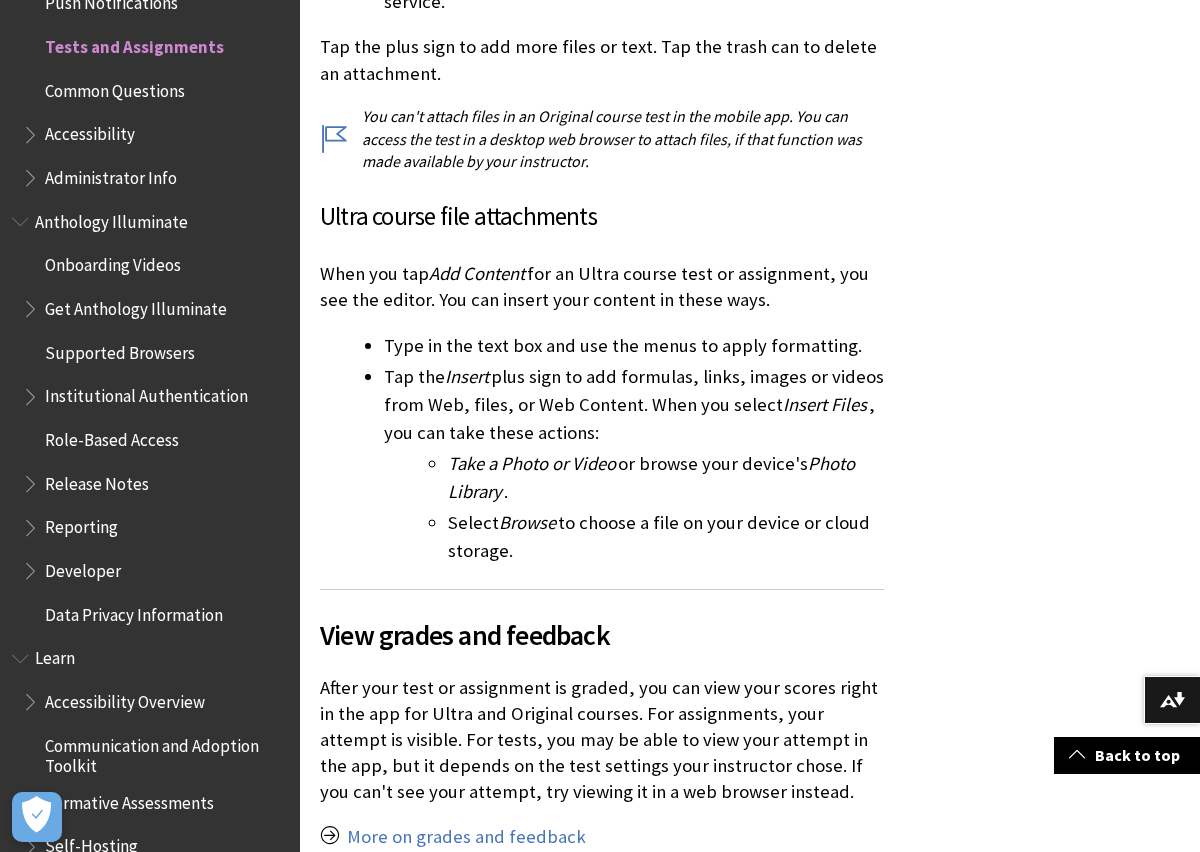 click on "Common Questions" at bounding box center (115, 87) 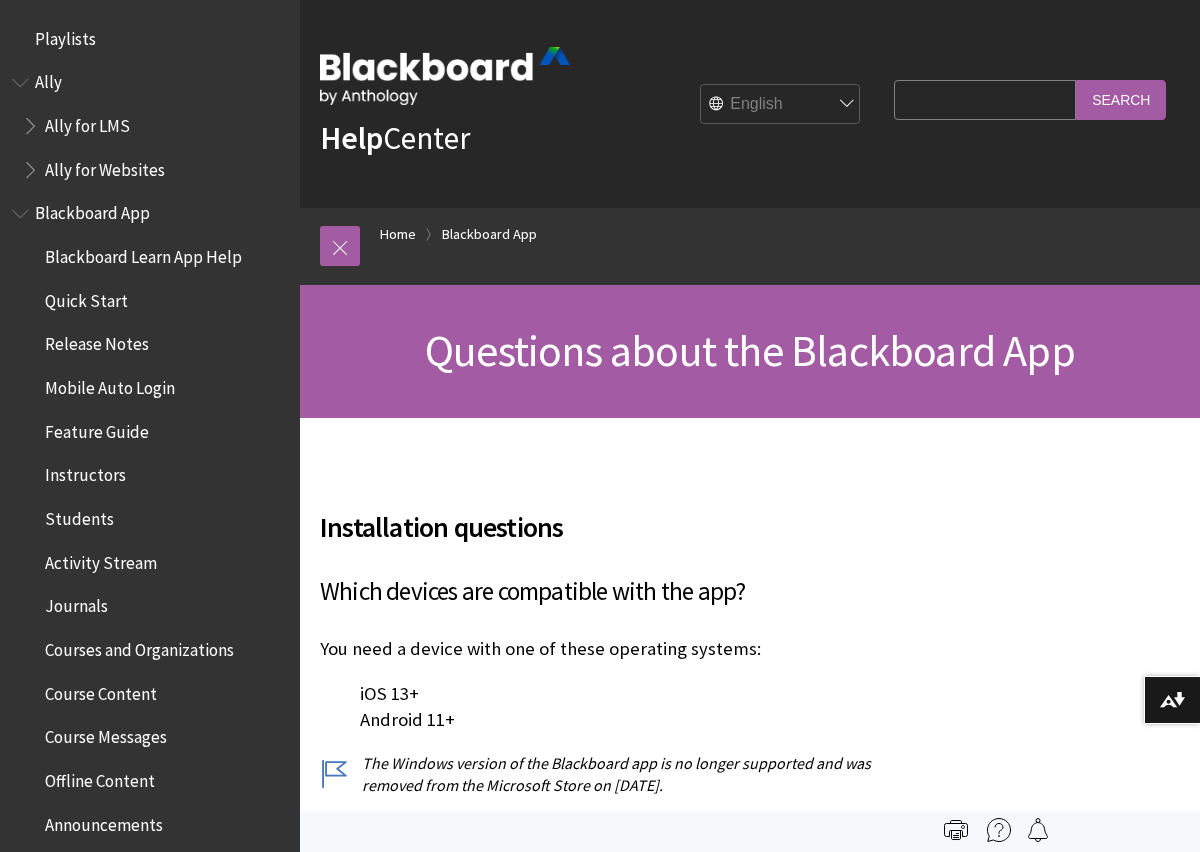 scroll, scrollTop: 0, scrollLeft: 0, axis: both 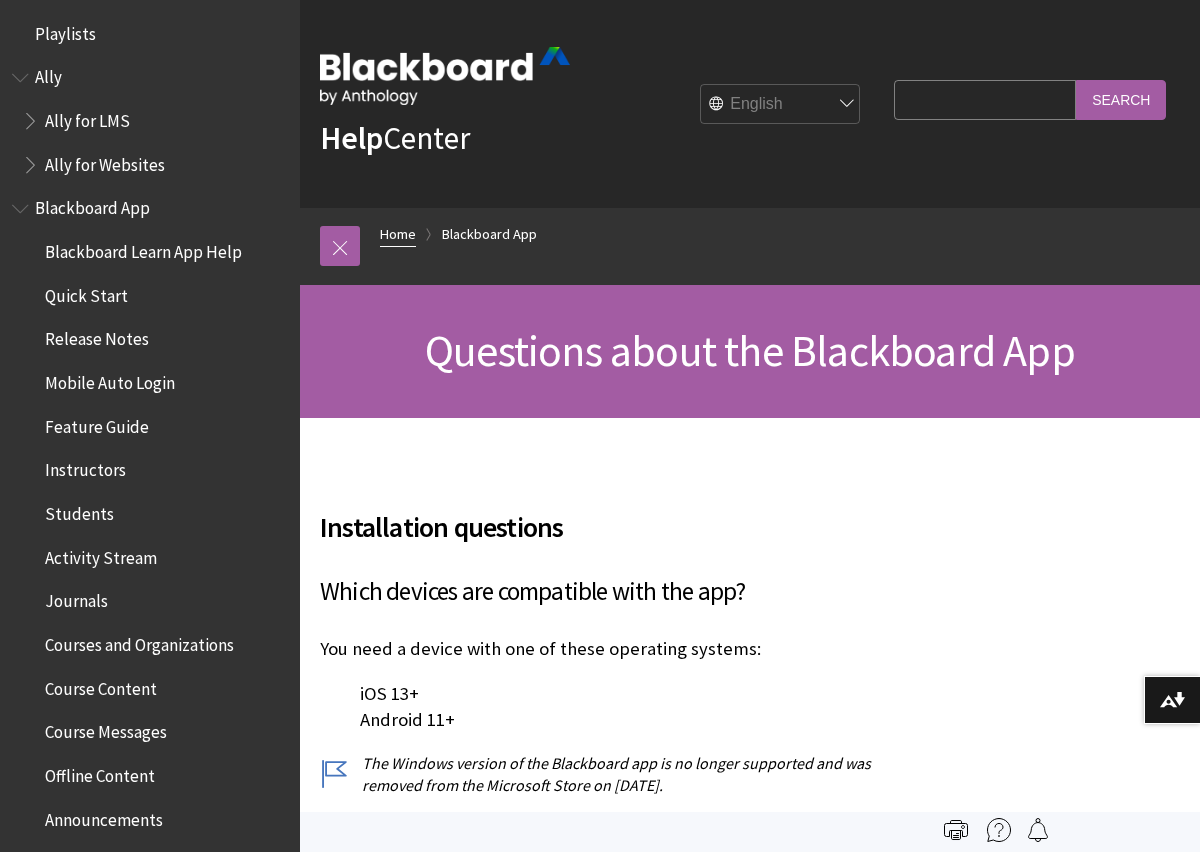 click on "Home" at bounding box center (398, 234) 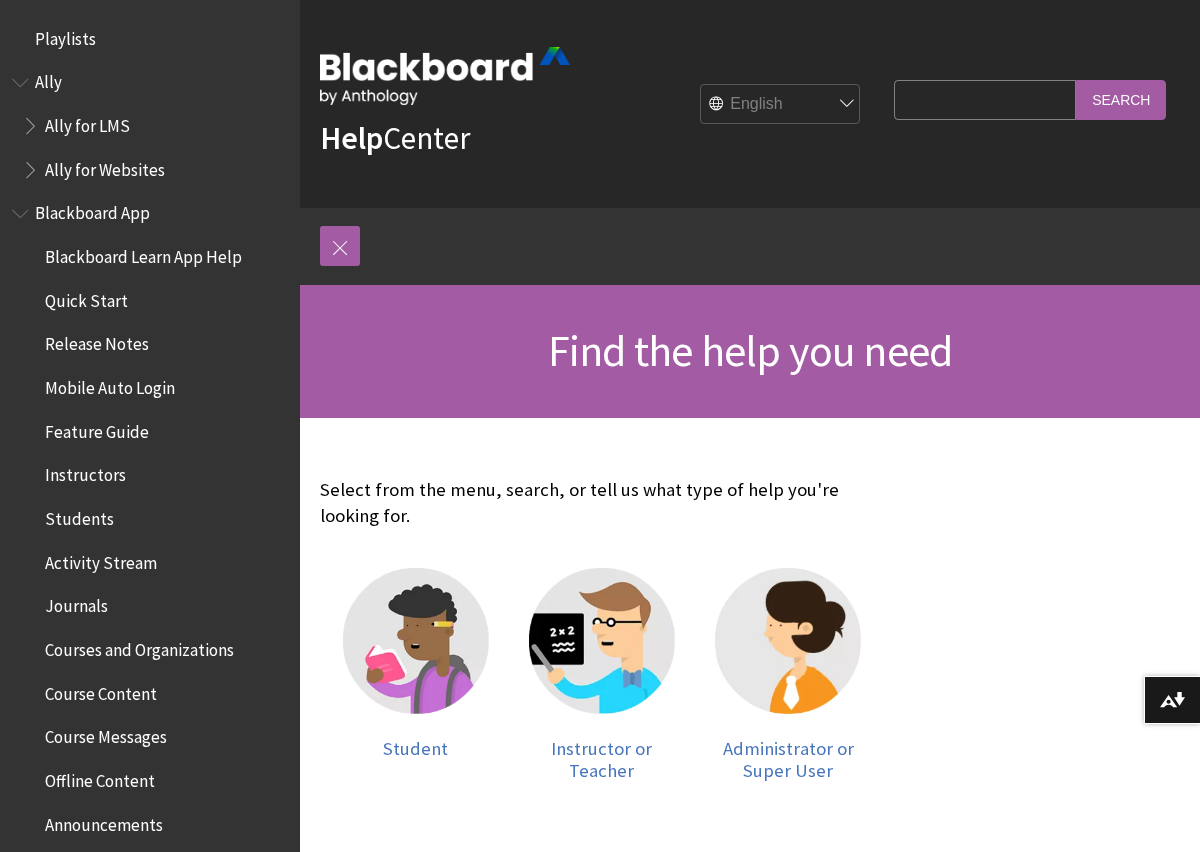 scroll, scrollTop: 0, scrollLeft: 0, axis: both 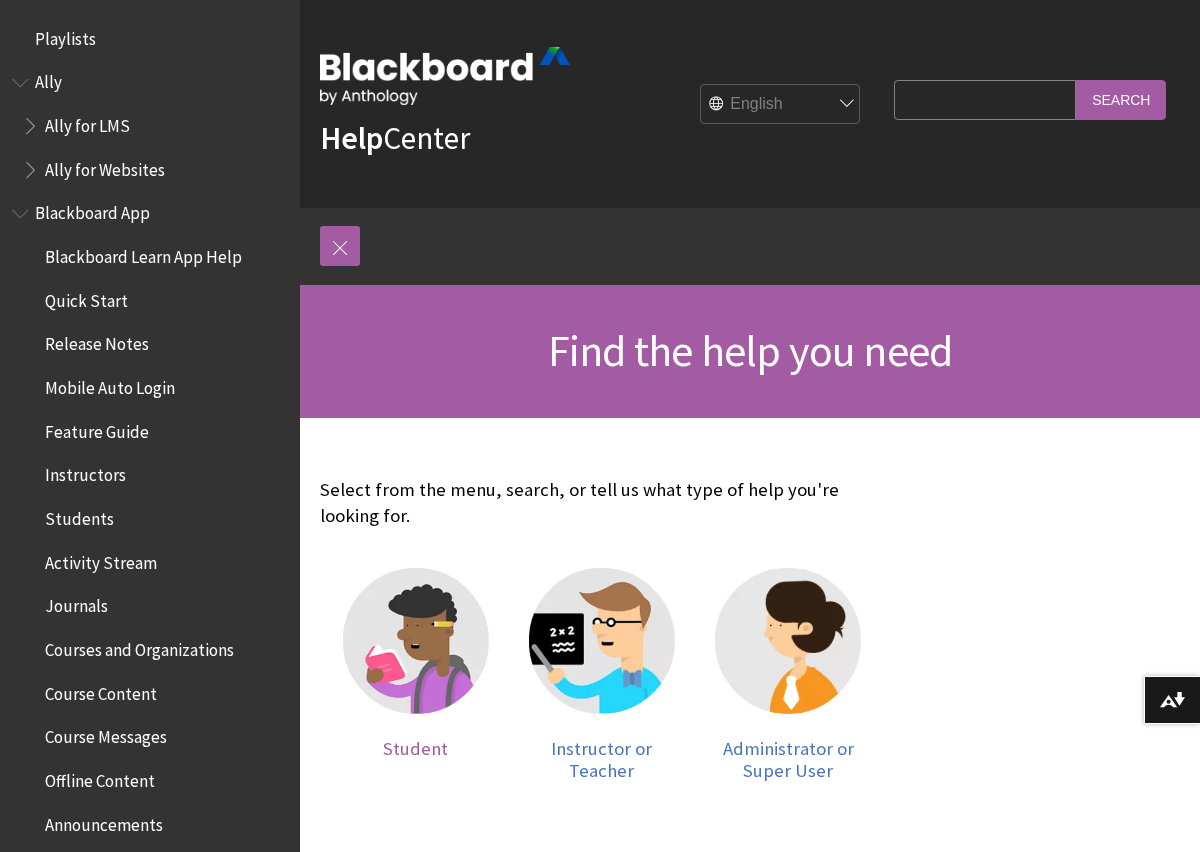 click at bounding box center [416, 641] 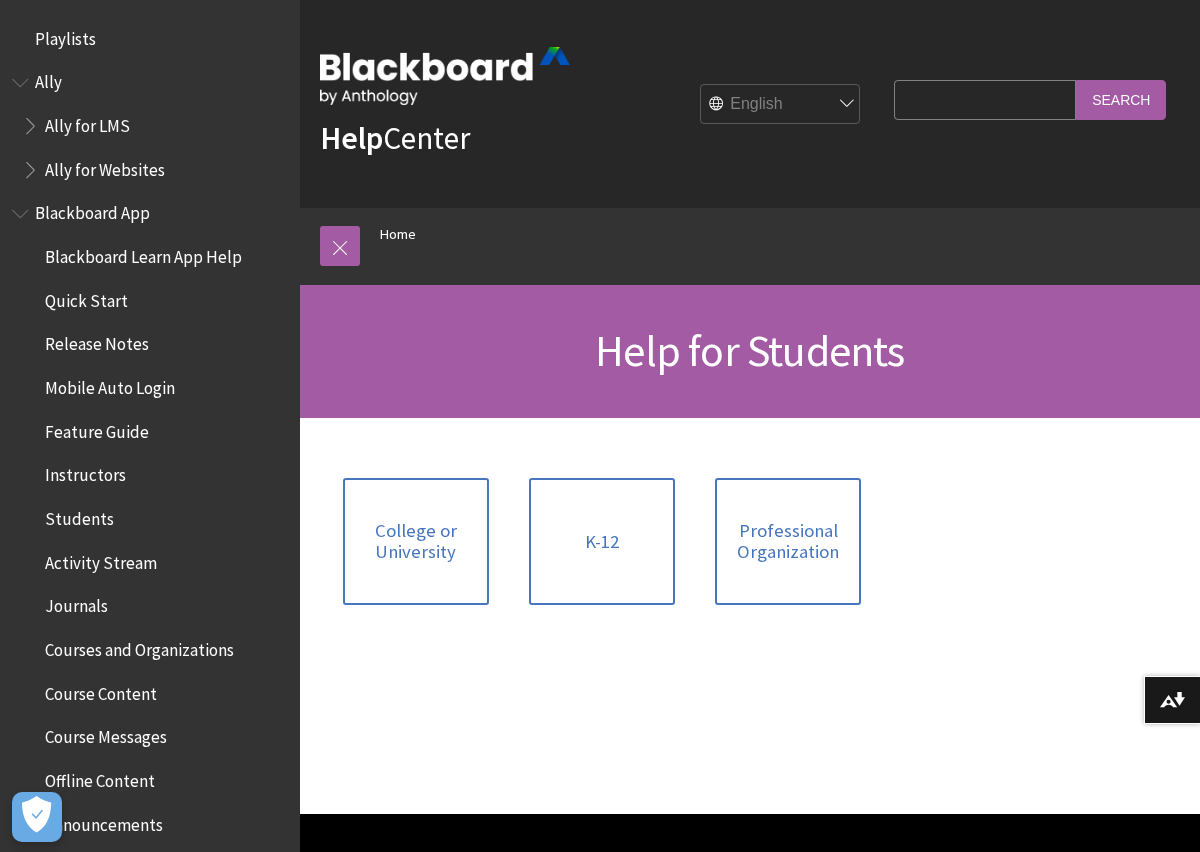 scroll, scrollTop: 0, scrollLeft: 0, axis: both 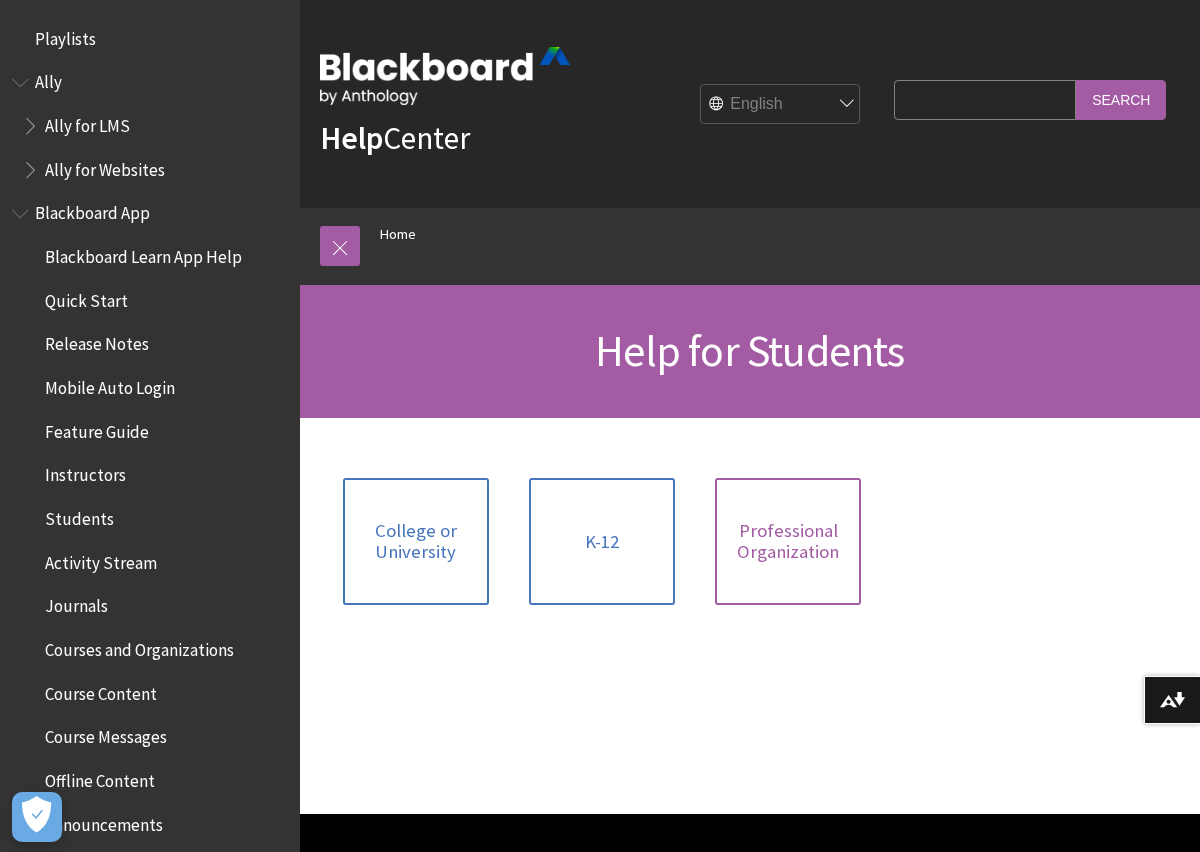 click on "Professional Organization" at bounding box center [788, 541] 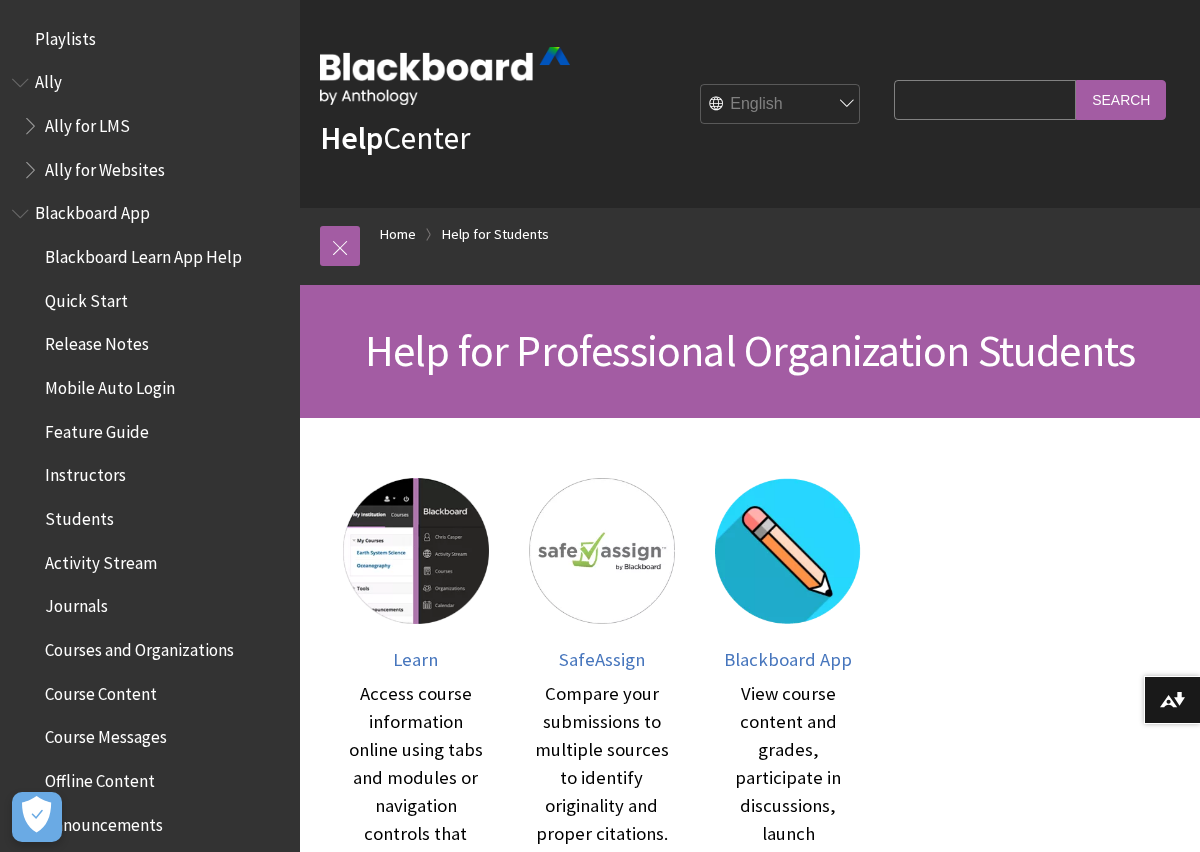 scroll, scrollTop: 0, scrollLeft: 0, axis: both 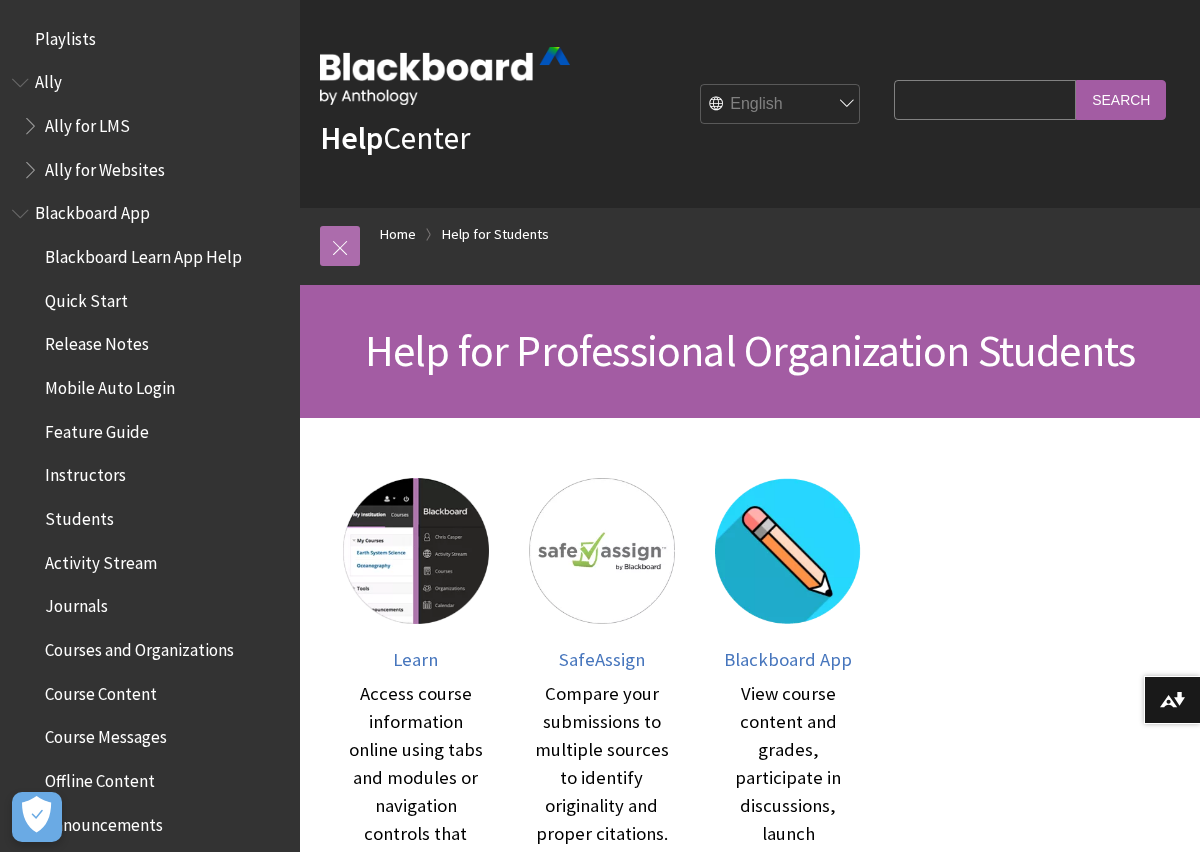 click at bounding box center (340, 246) 